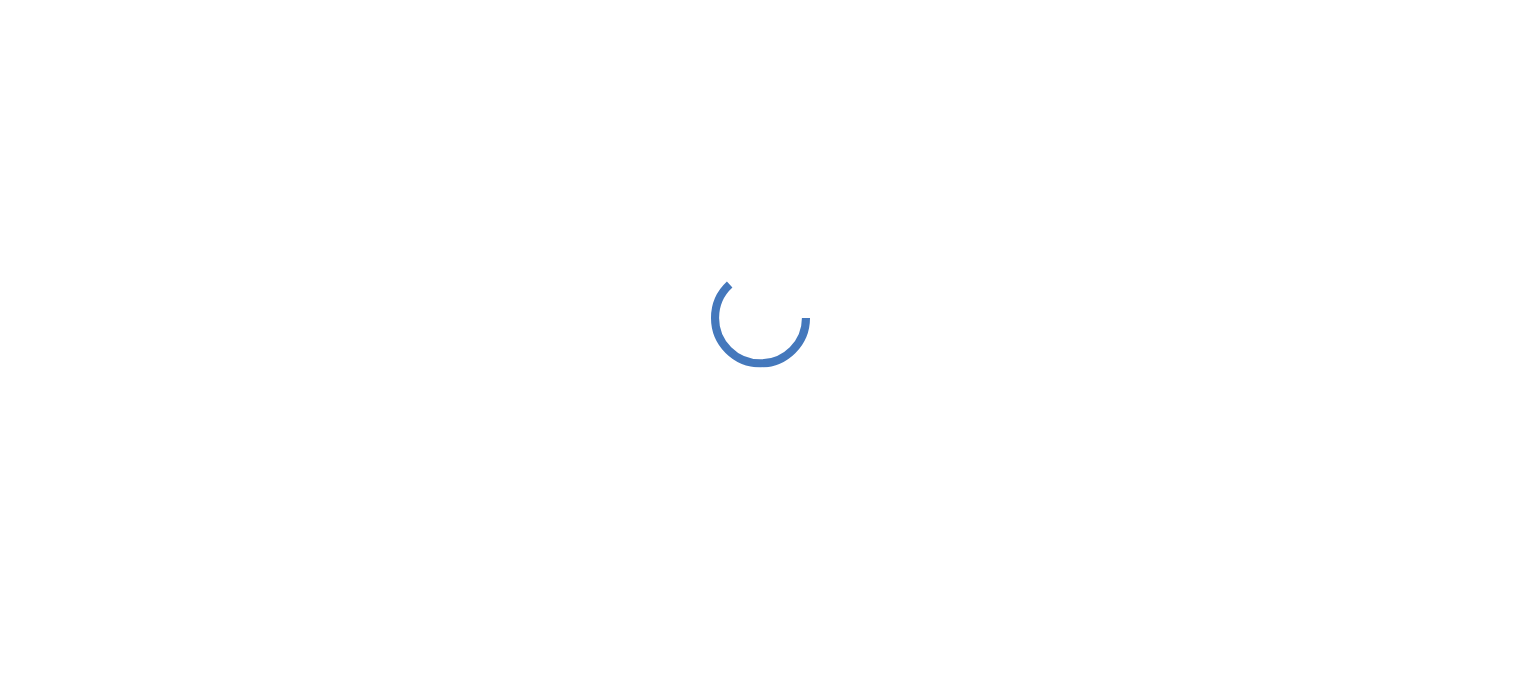 scroll, scrollTop: 0, scrollLeft: 0, axis: both 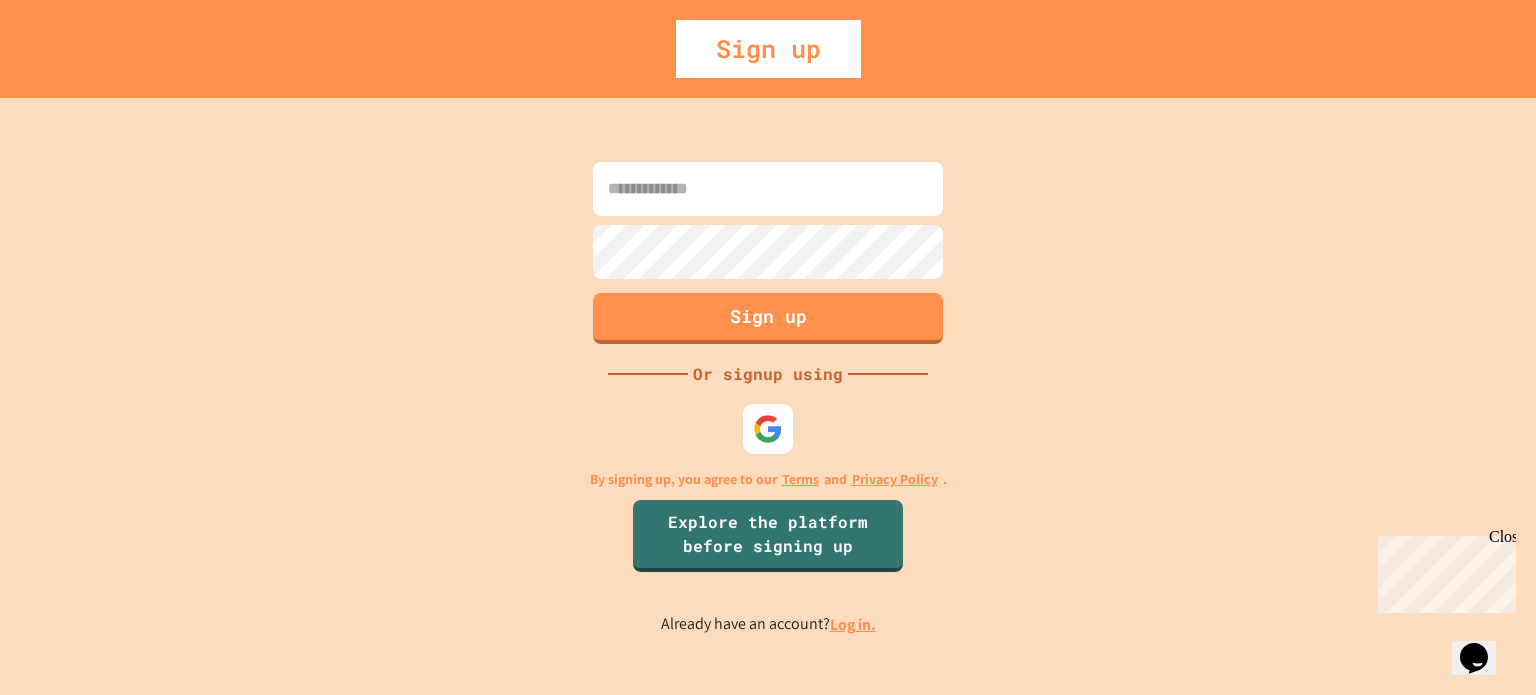 click at bounding box center [768, 189] 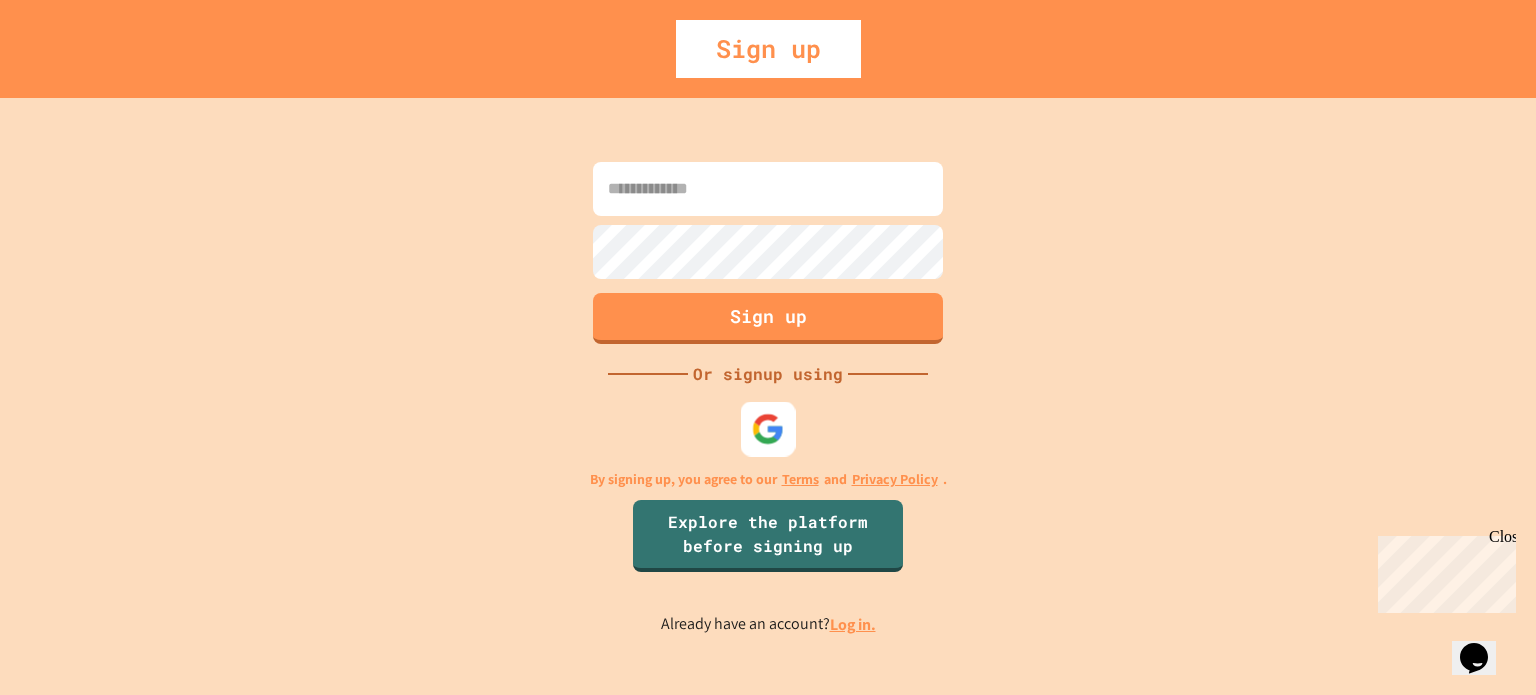 click at bounding box center (768, 428) 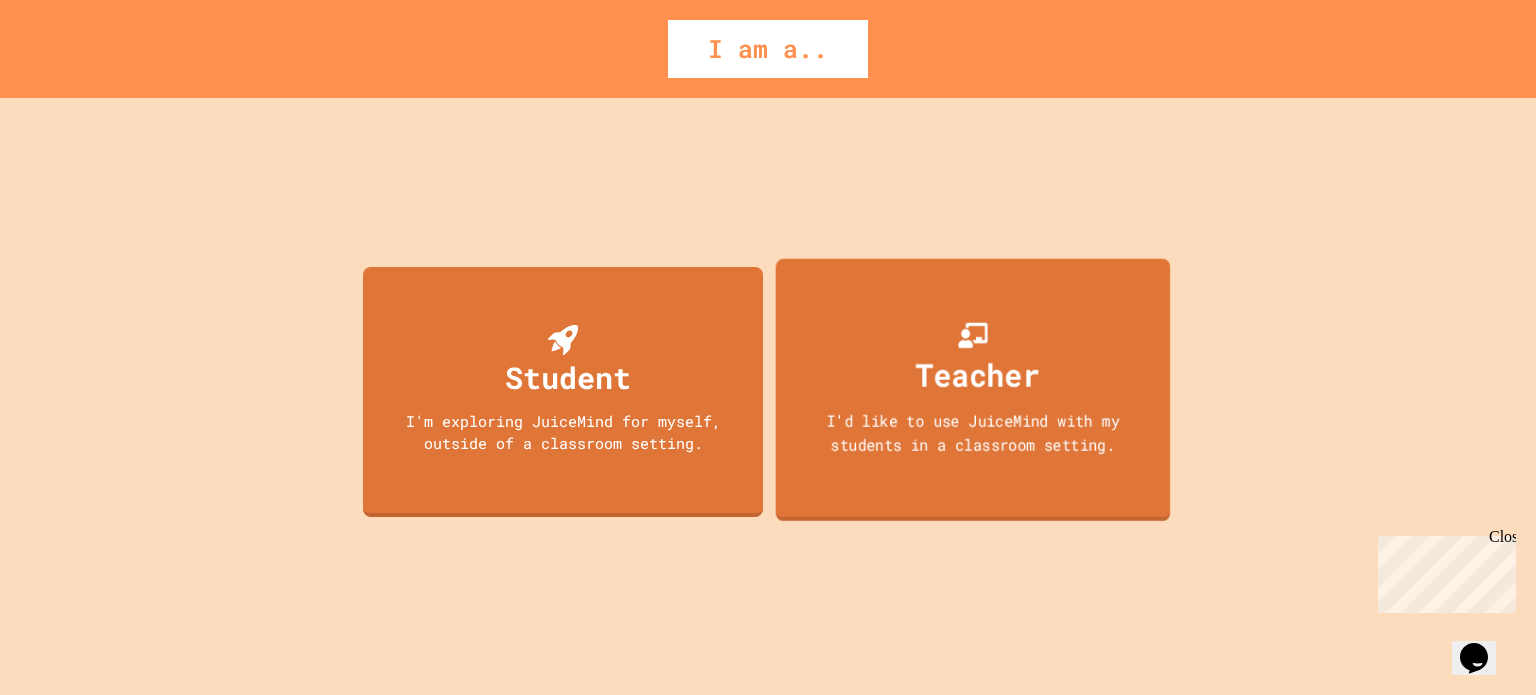click on "Teacher" at bounding box center [978, 374] 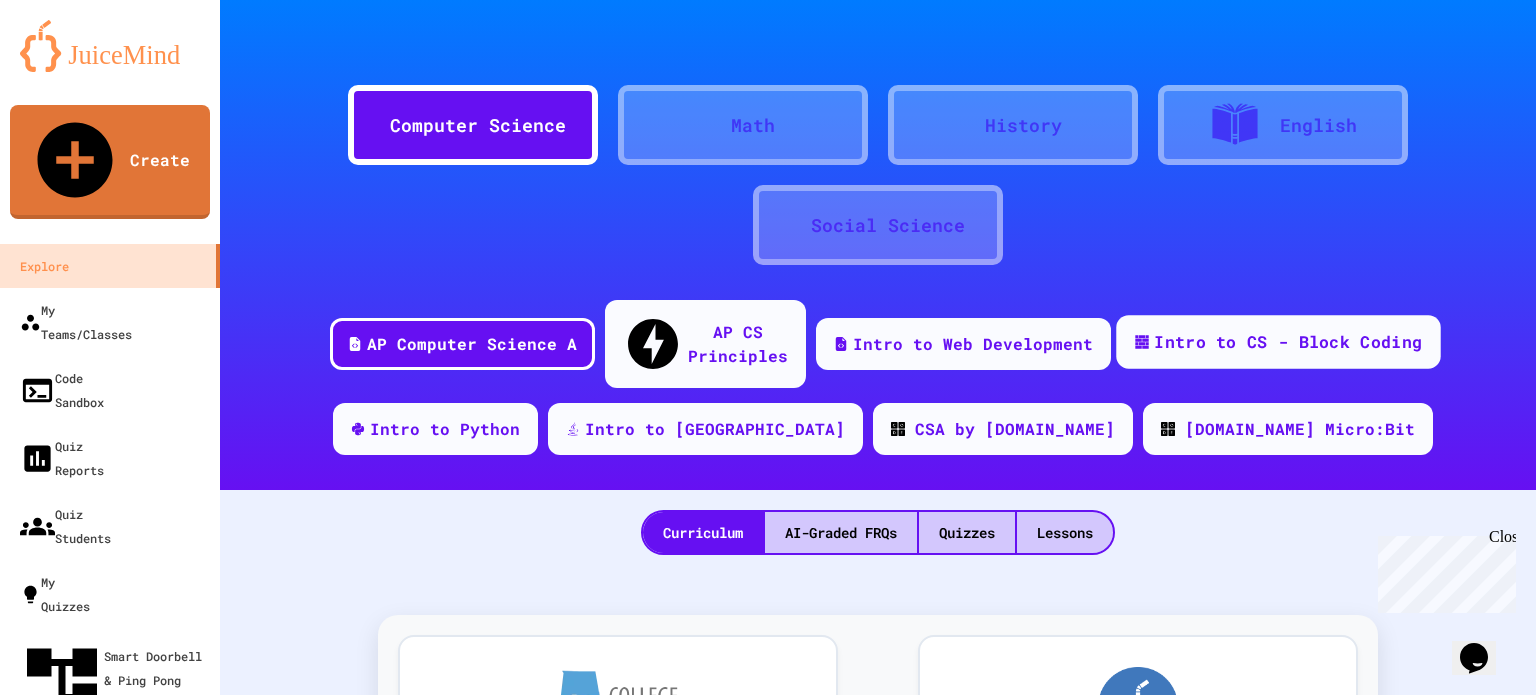 click on "Intro to CS - Block Coding" at bounding box center [1288, 342] 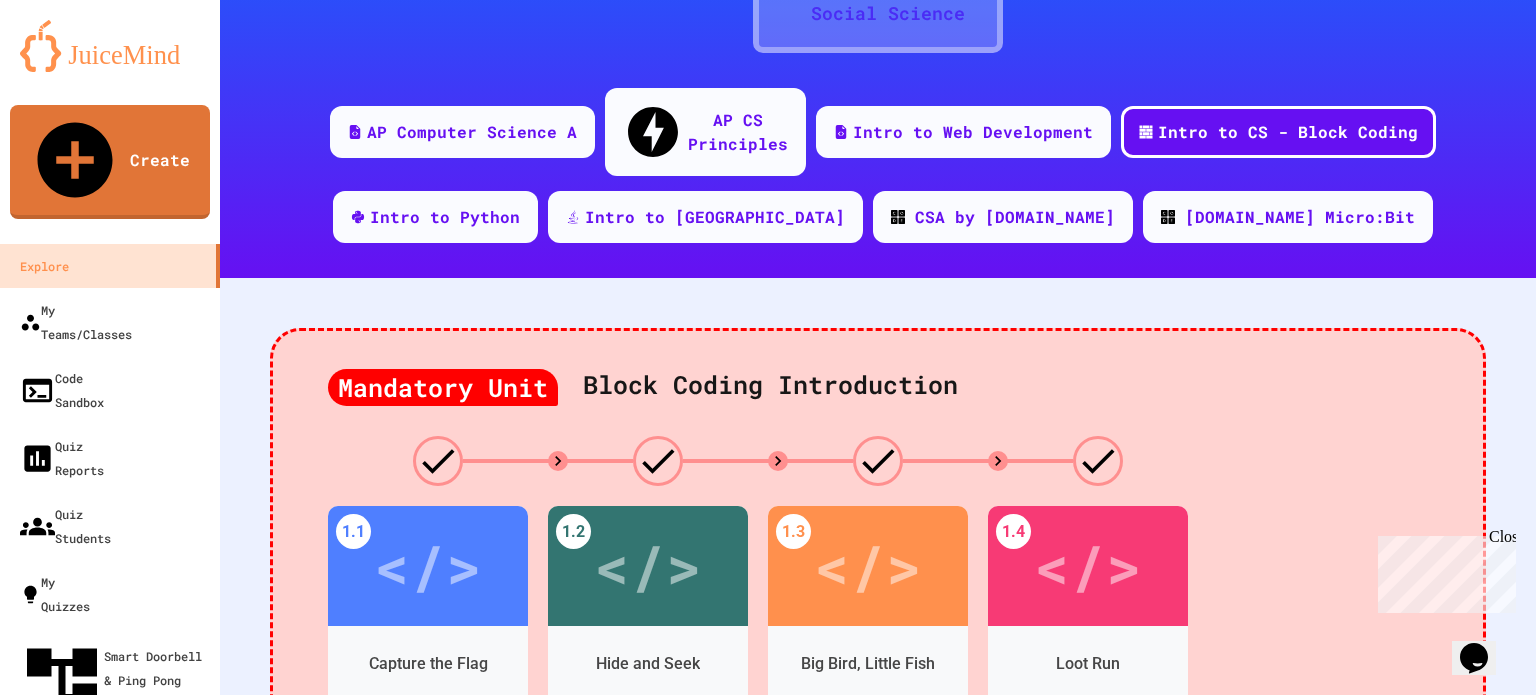 scroll, scrollTop: 300, scrollLeft: 0, axis: vertical 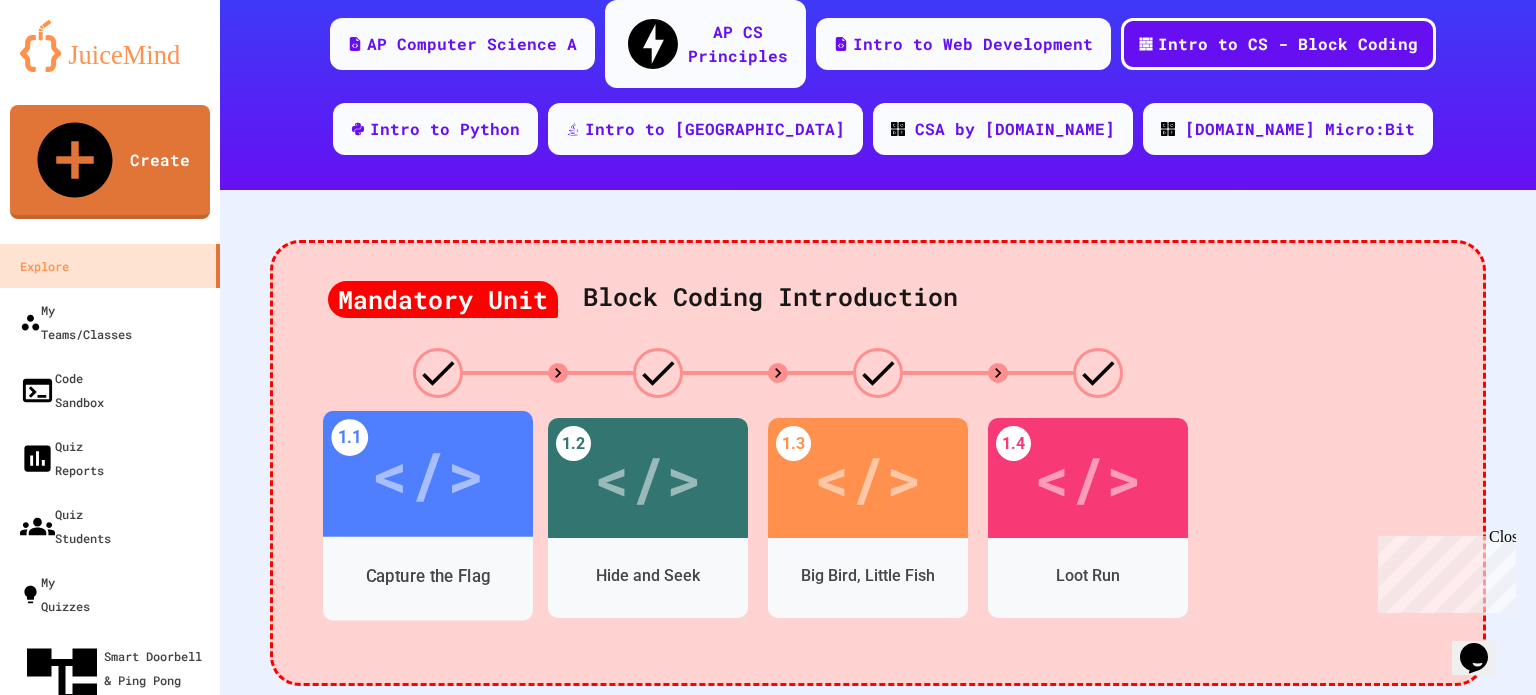 click on "Capture the Flag" at bounding box center [428, 576] 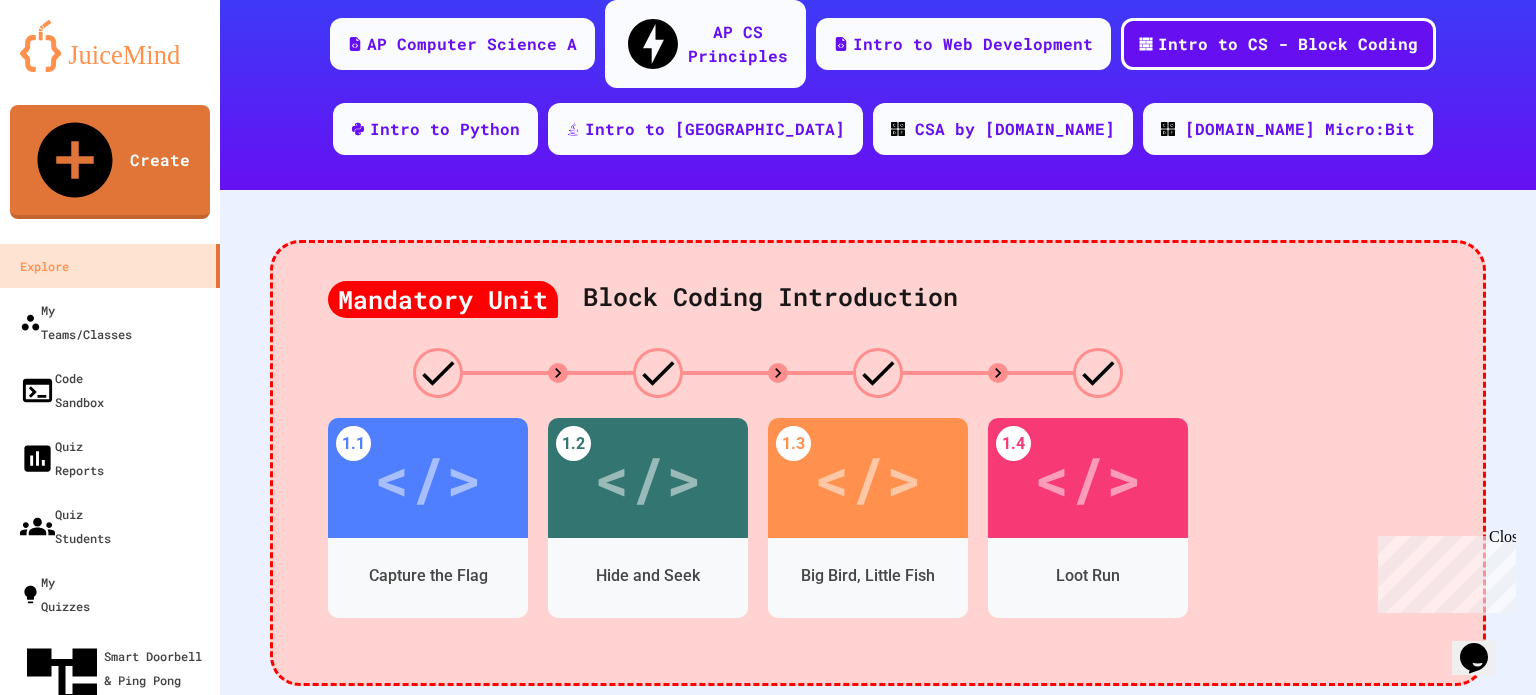 scroll, scrollTop: 52, scrollLeft: 0, axis: vertical 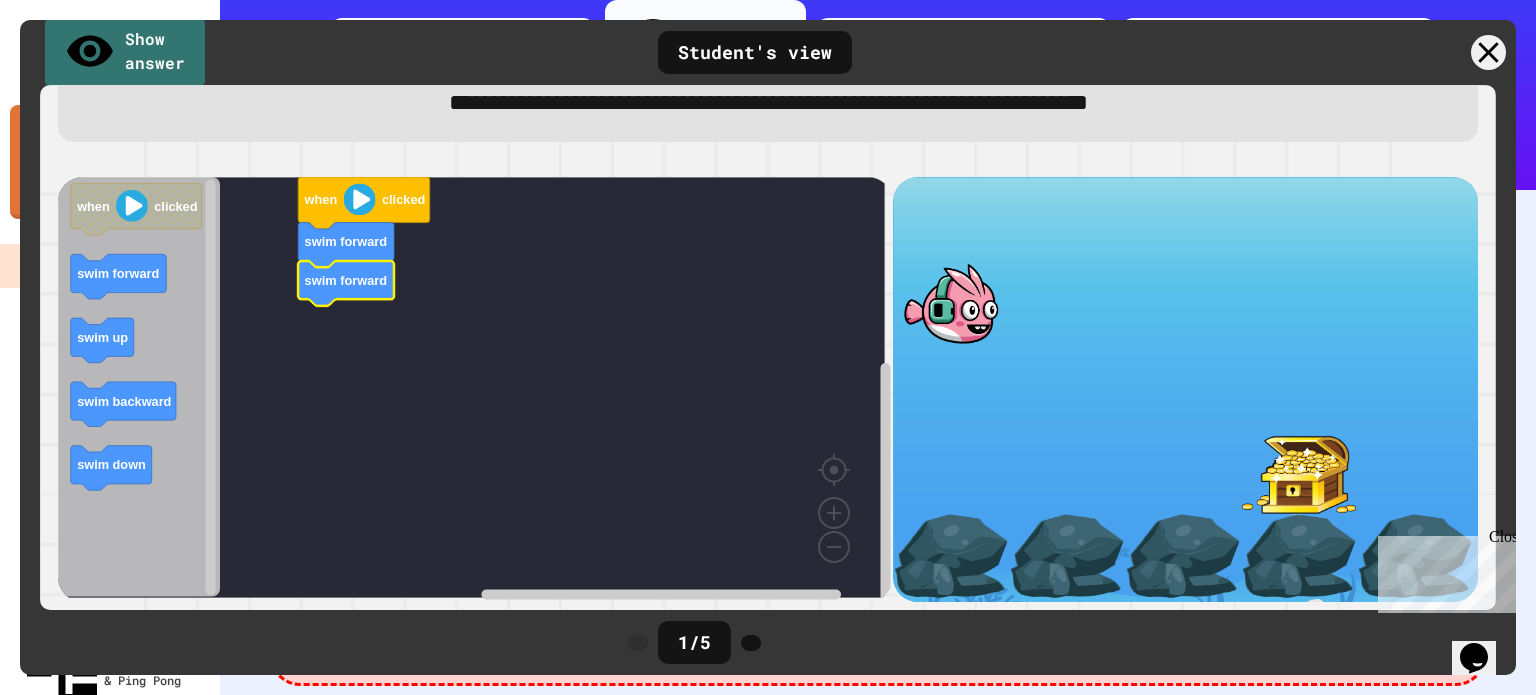 drag, startPoint x: 1493, startPoint y: 385, endPoint x: 96, endPoint y: 11, distance: 1446.1968 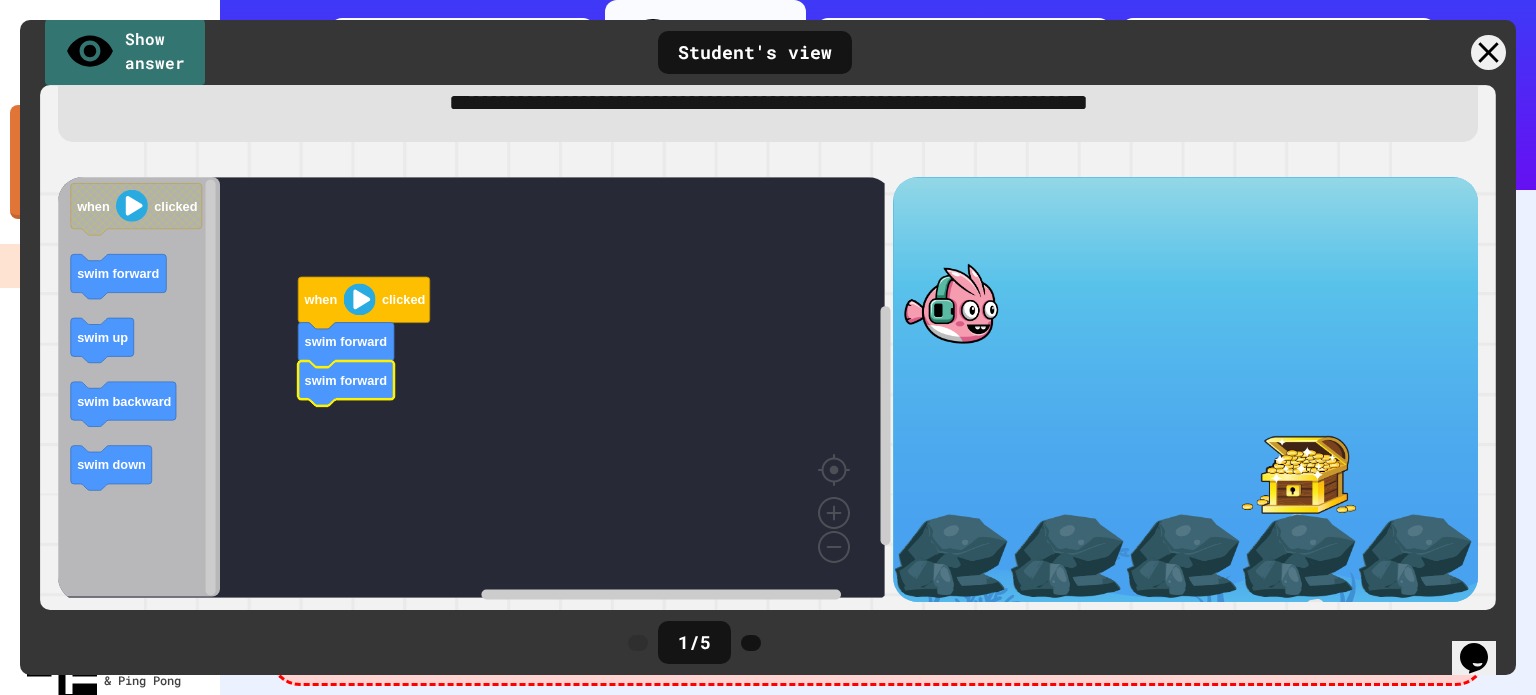 scroll, scrollTop: 93, scrollLeft: 0, axis: vertical 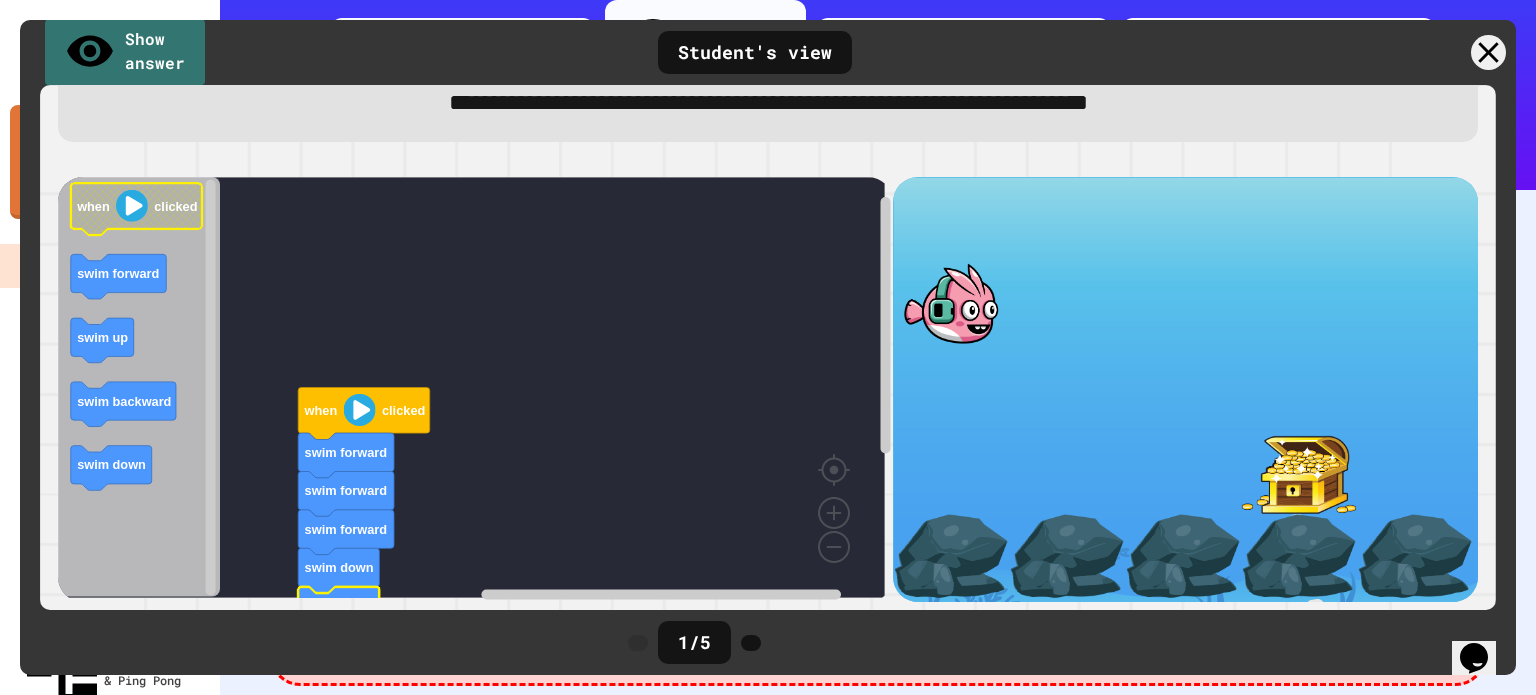 click 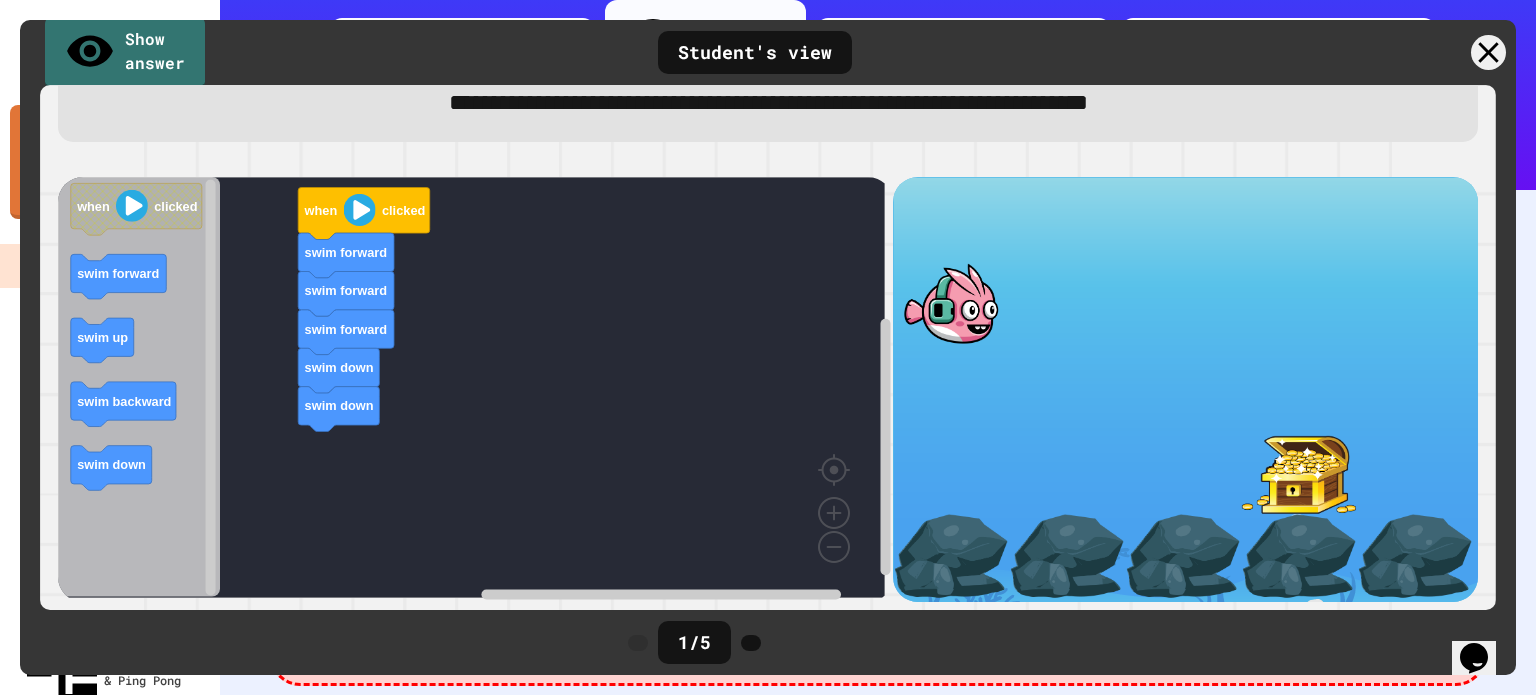 click at bounding box center [951, 303] 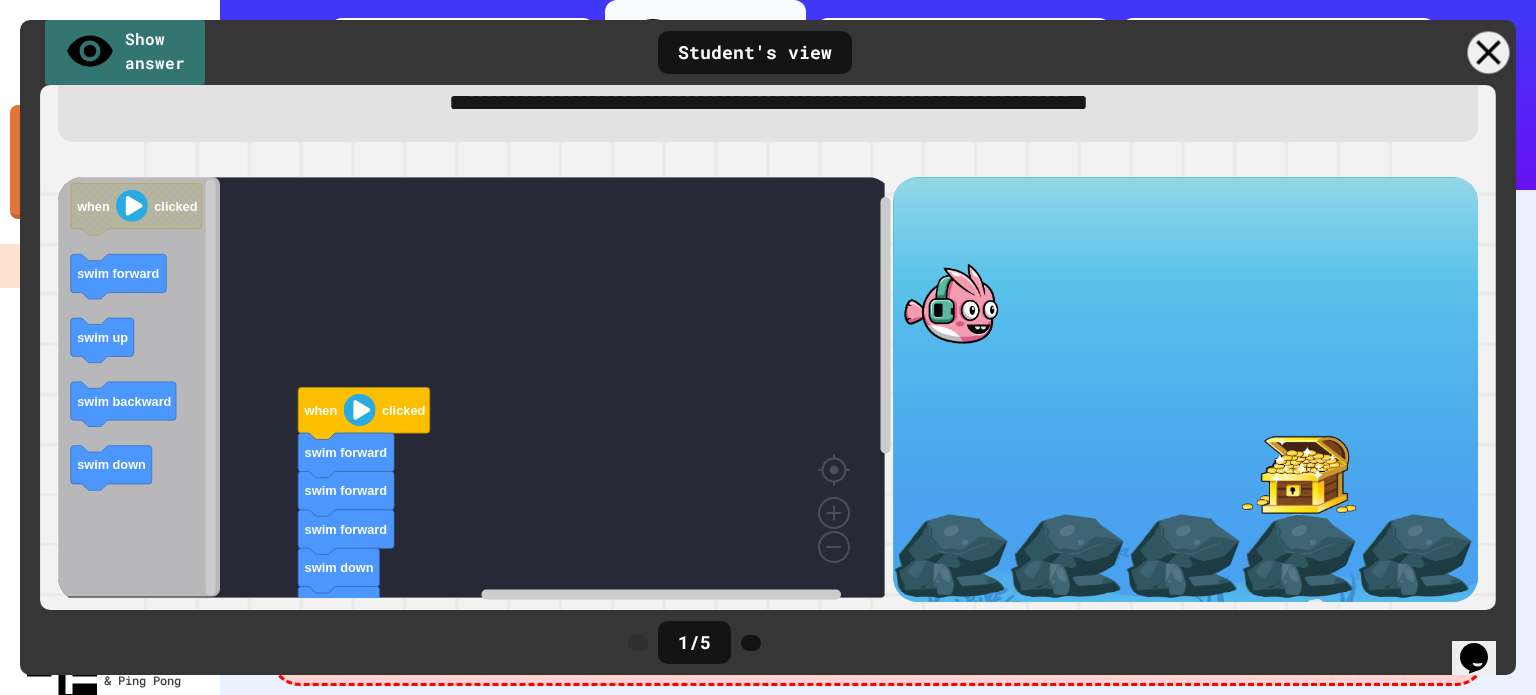 click 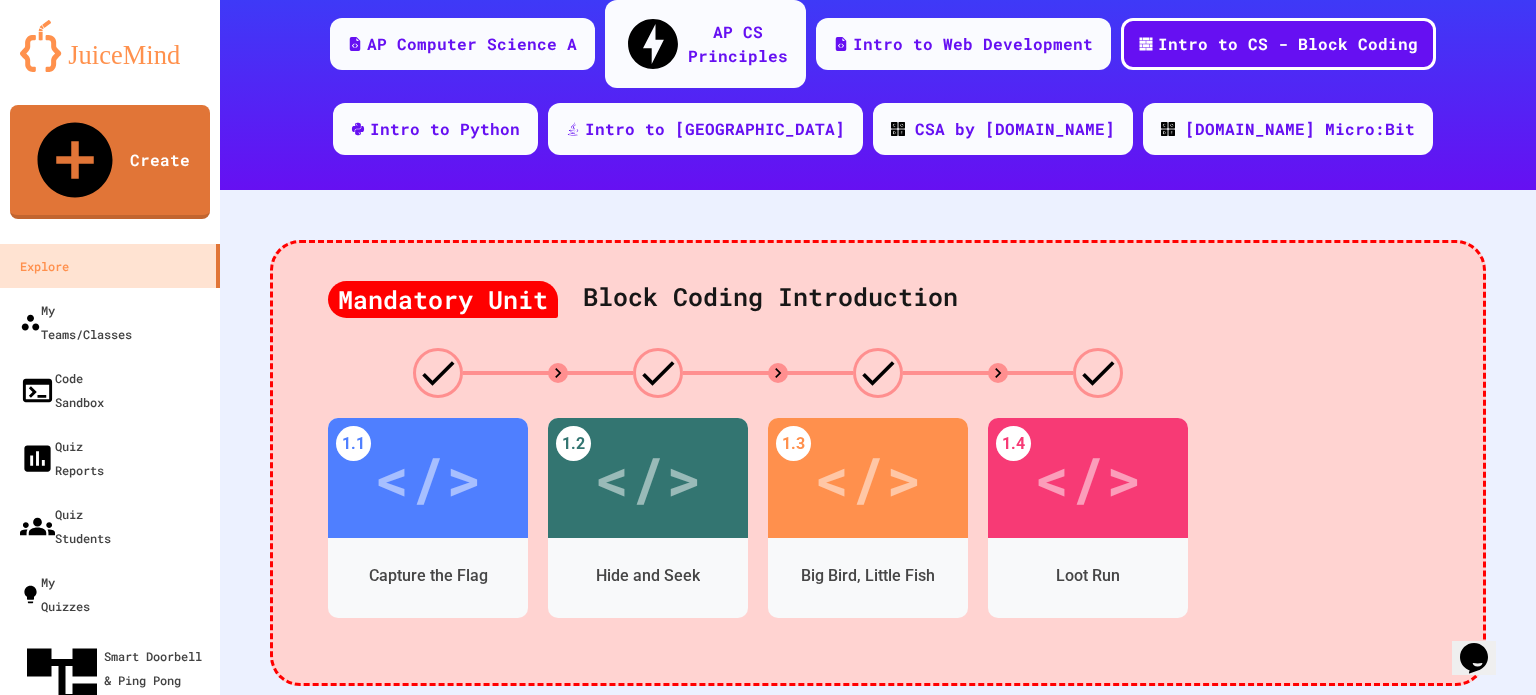 click on "Fill in the Code" at bounding box center (885, 1510) 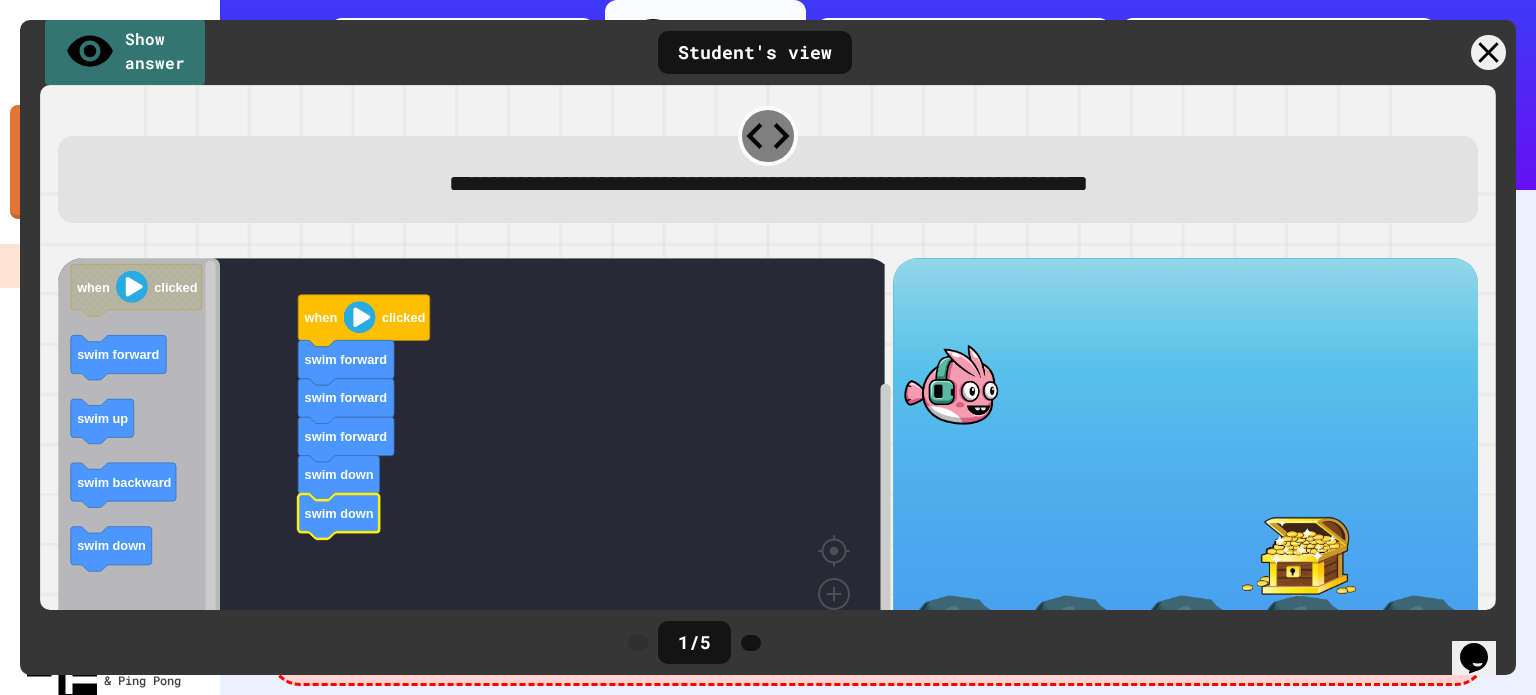 click at bounding box center (951, 384) 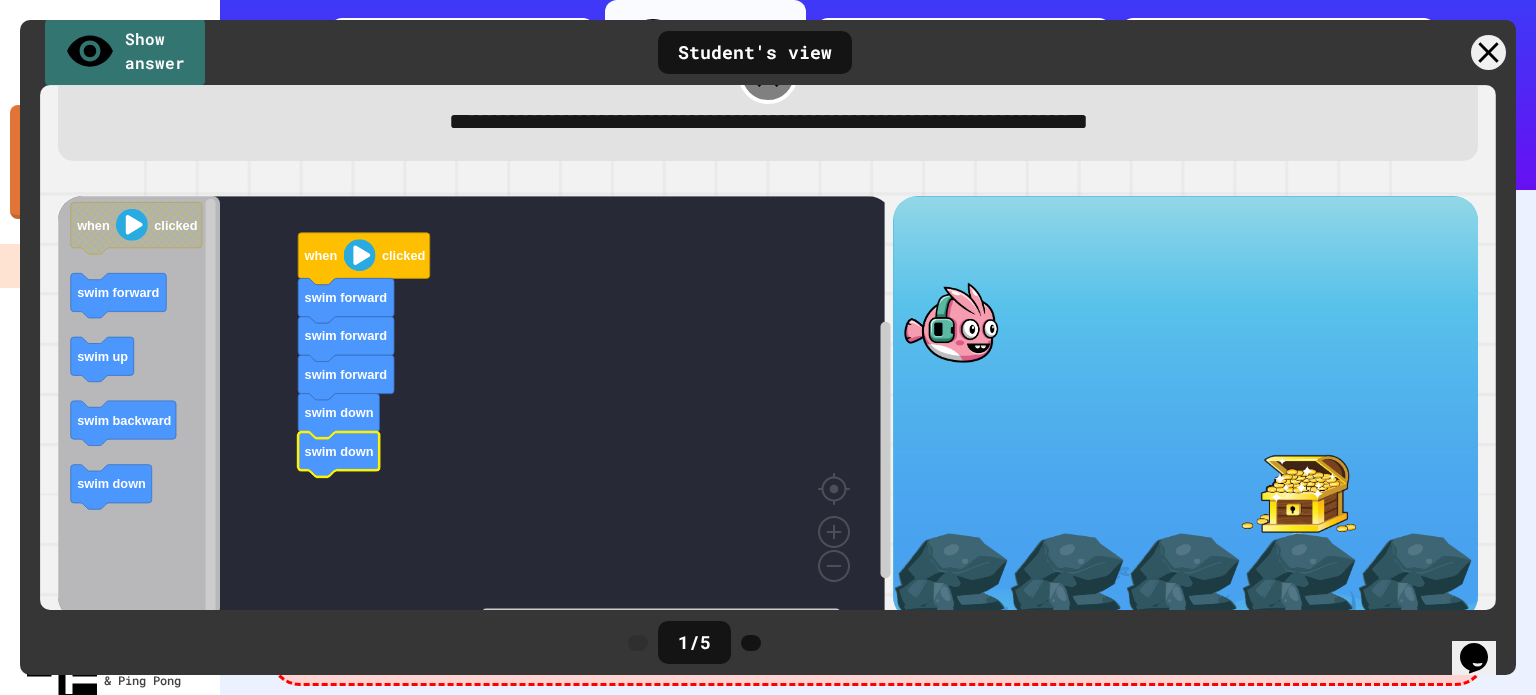 scroll, scrollTop: 93, scrollLeft: 0, axis: vertical 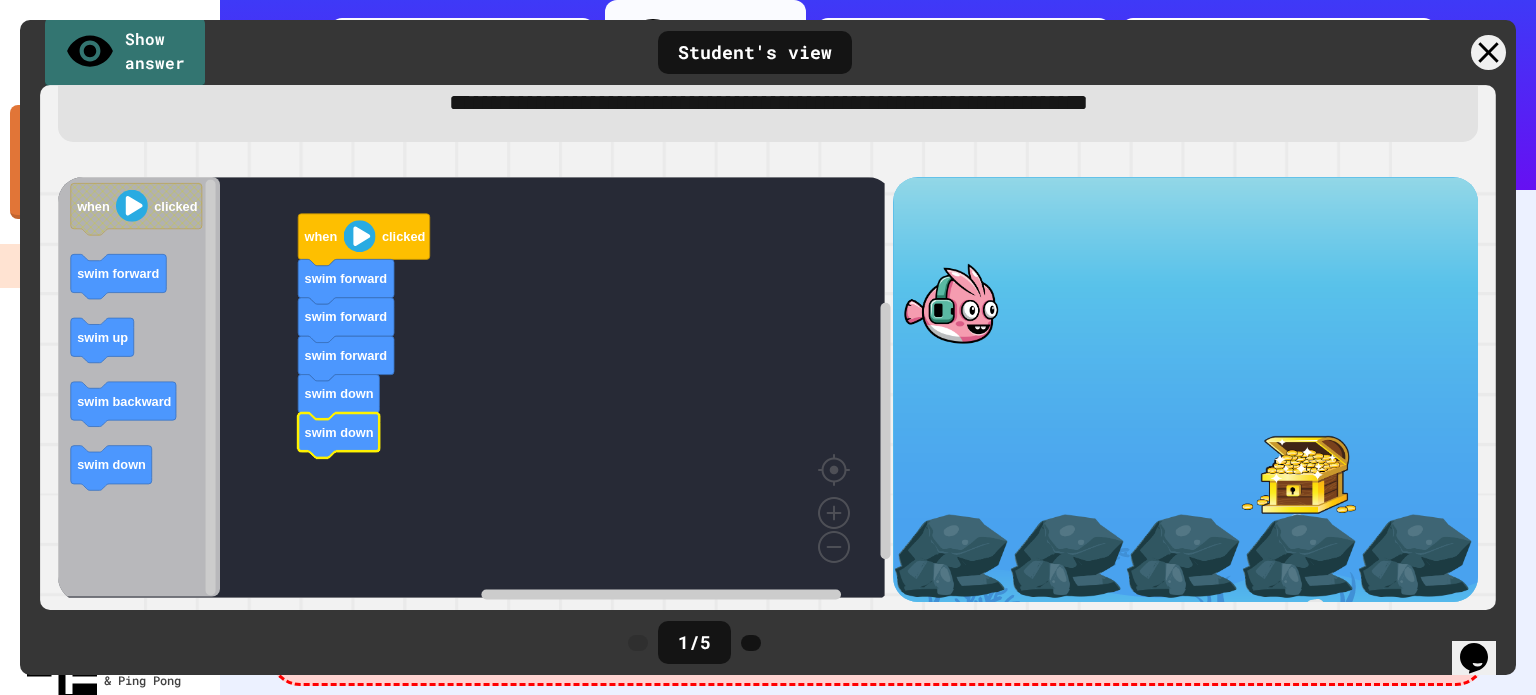 click at bounding box center (951, 303) 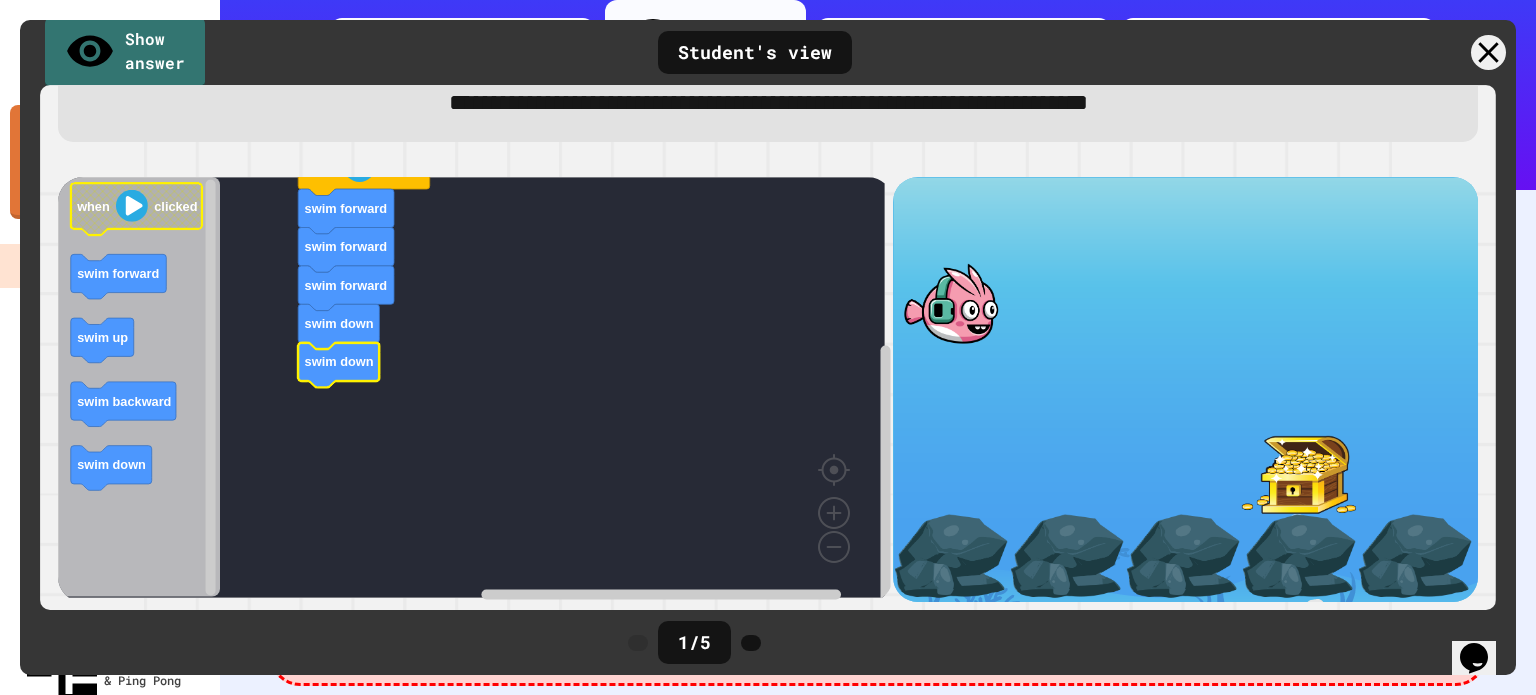 click 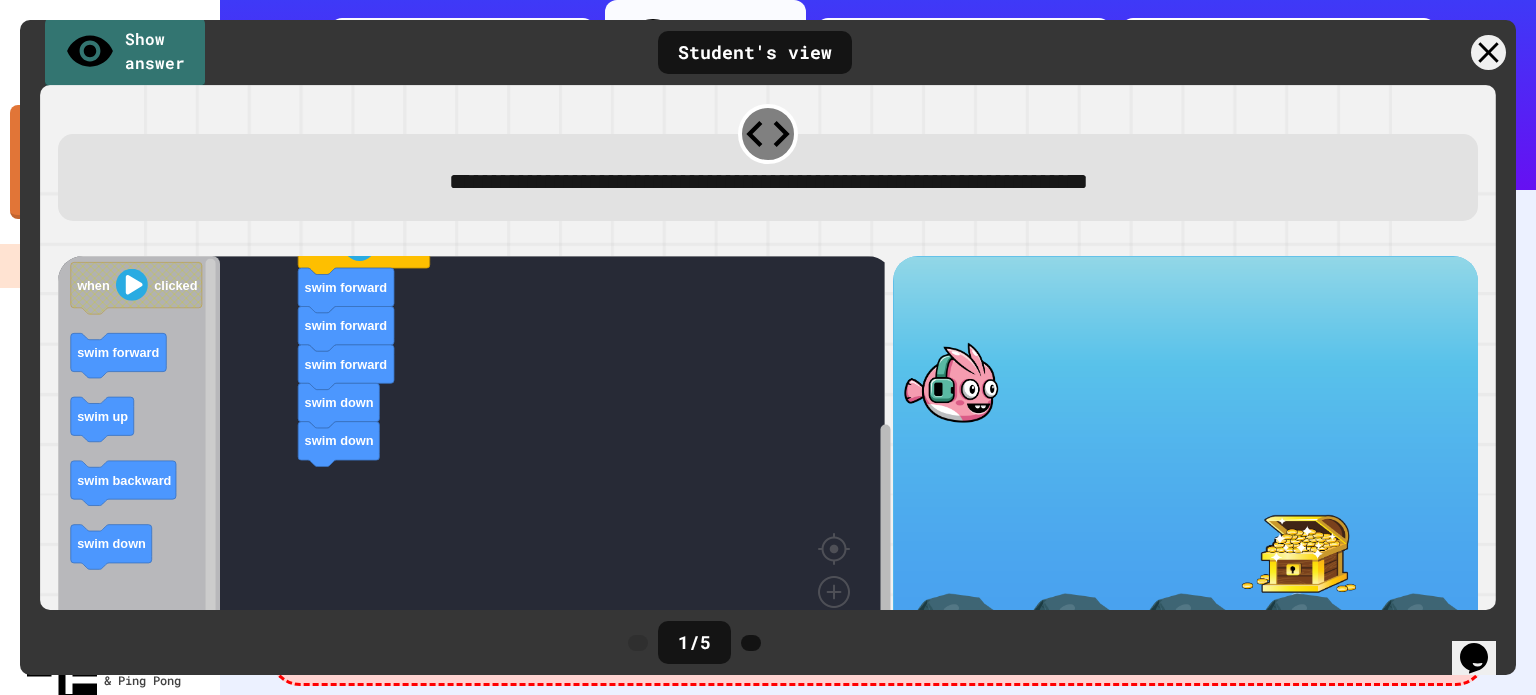 scroll, scrollTop: 0, scrollLeft: 0, axis: both 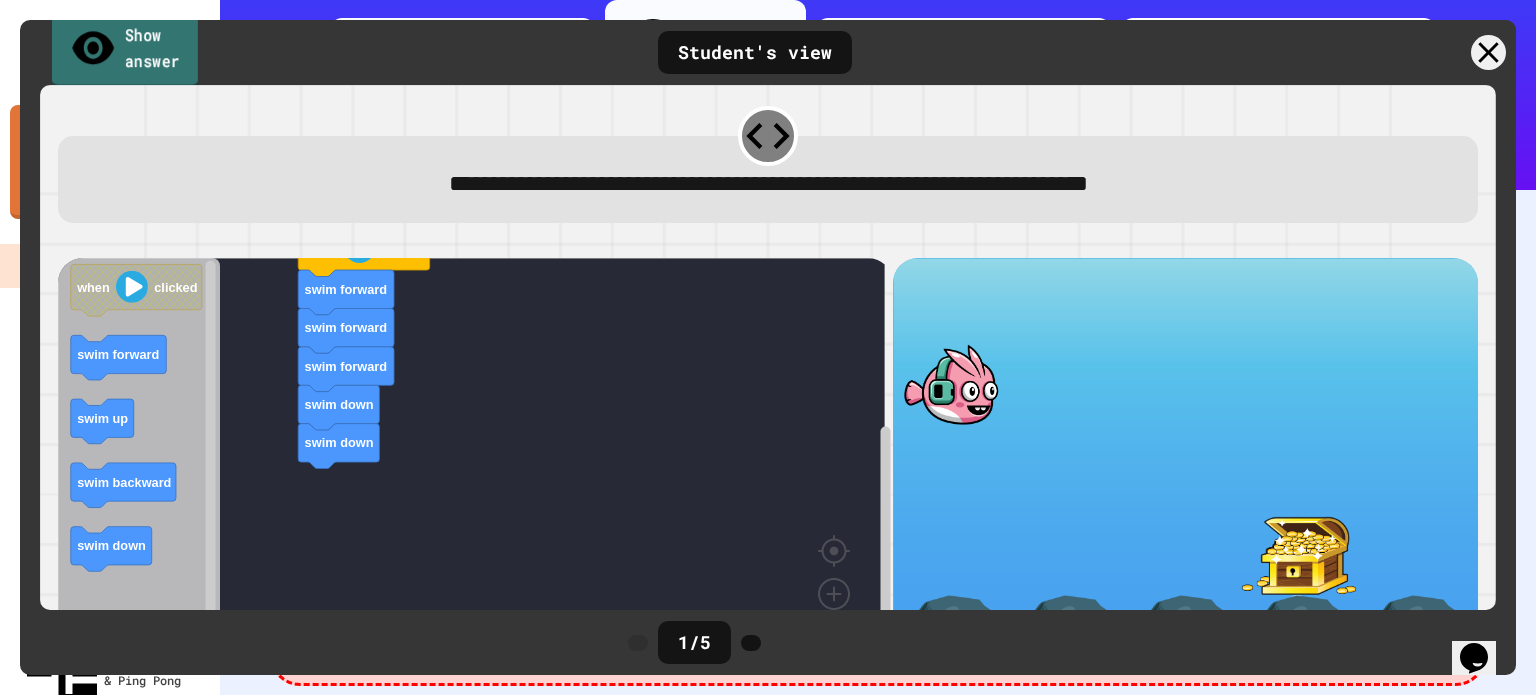 click on "Show answer" at bounding box center [125, 50] 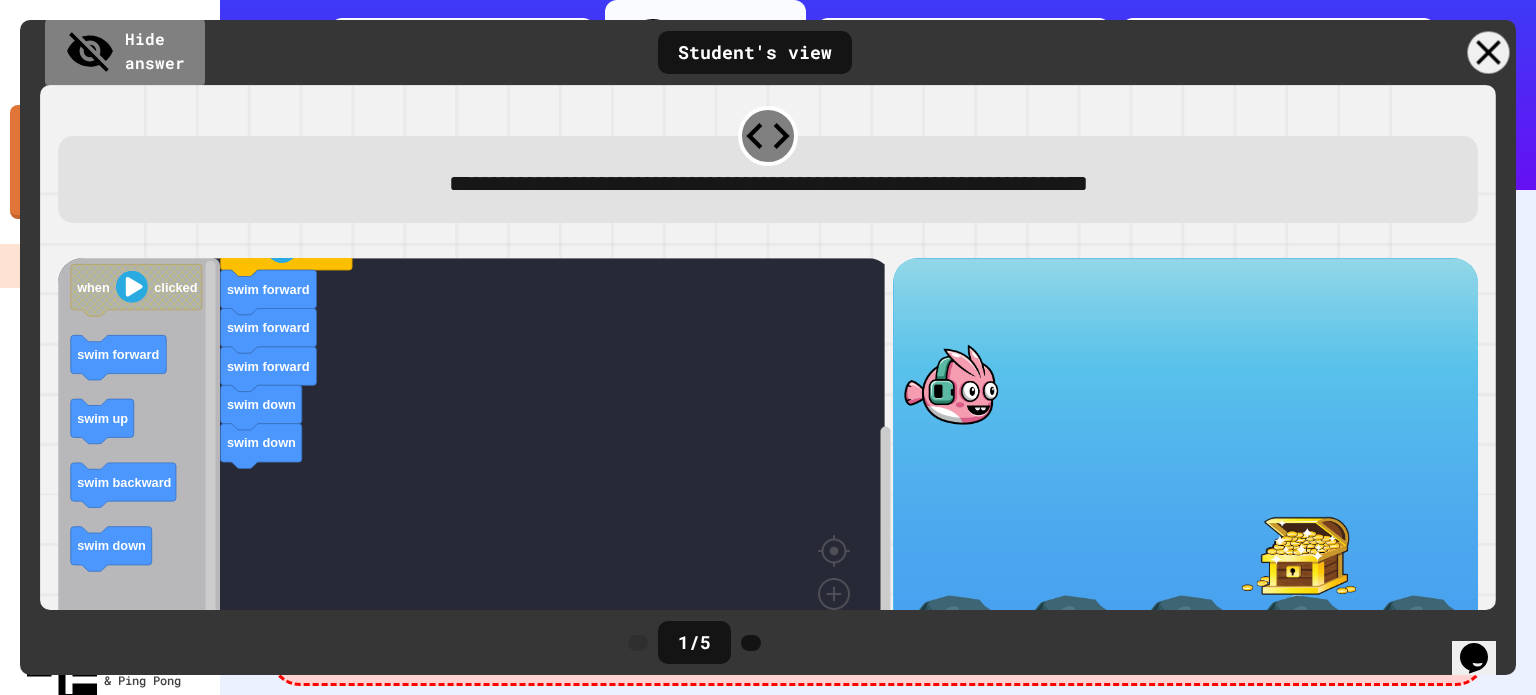 click 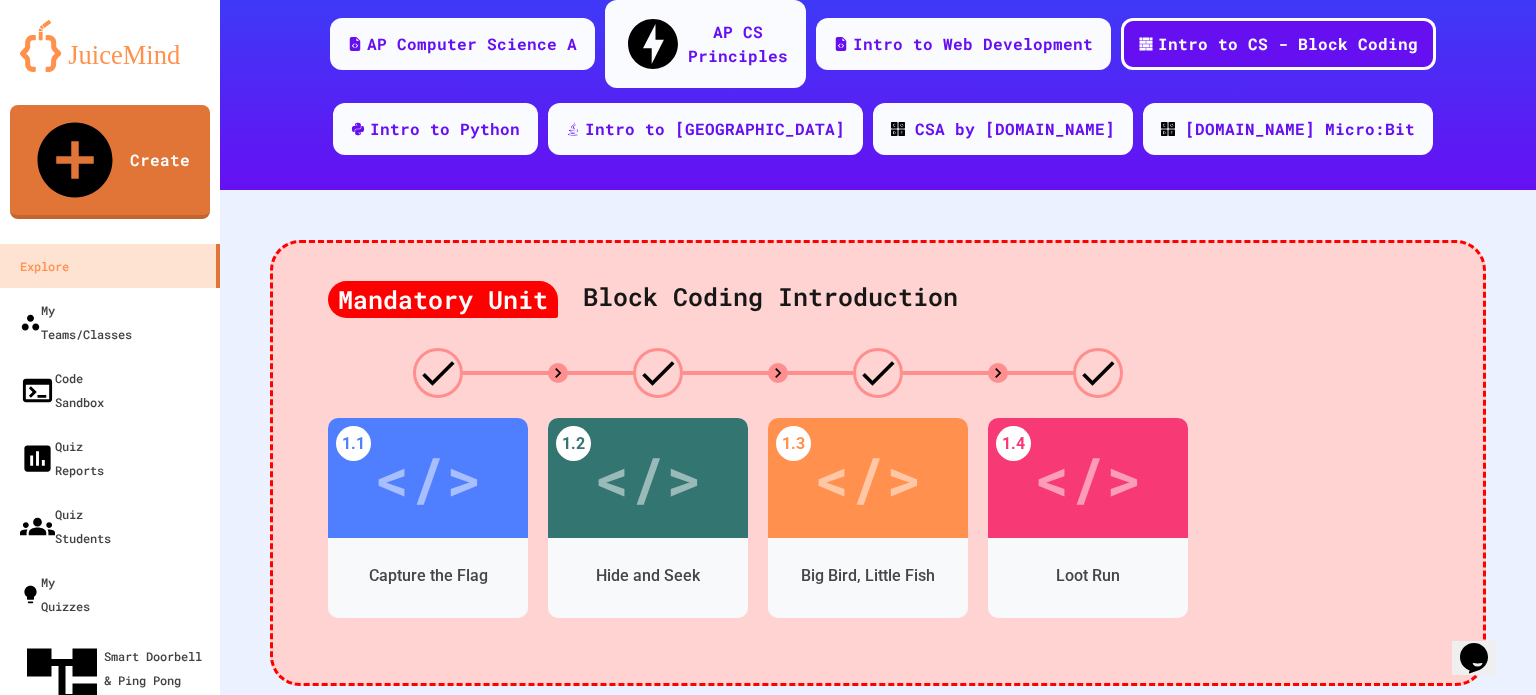click at bounding box center [1144, 1730] 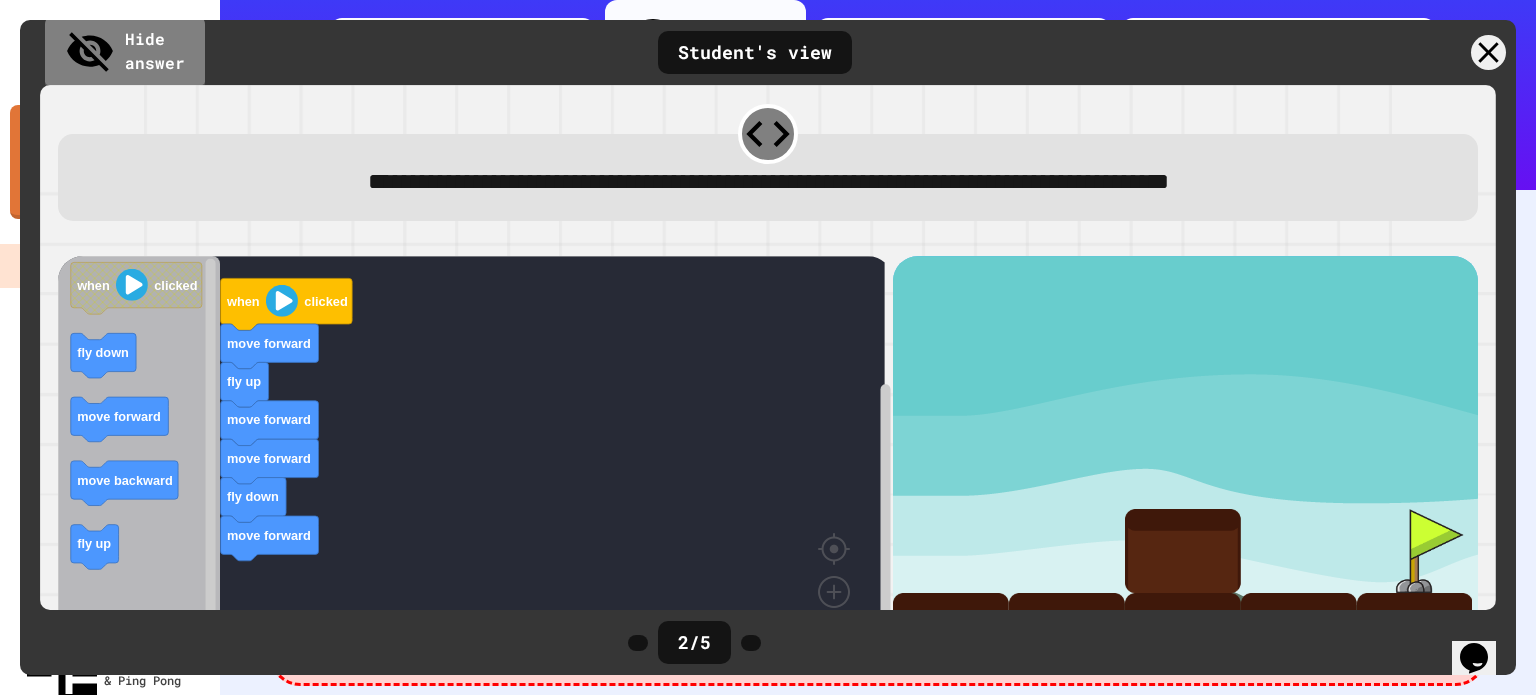 scroll, scrollTop: 0, scrollLeft: 0, axis: both 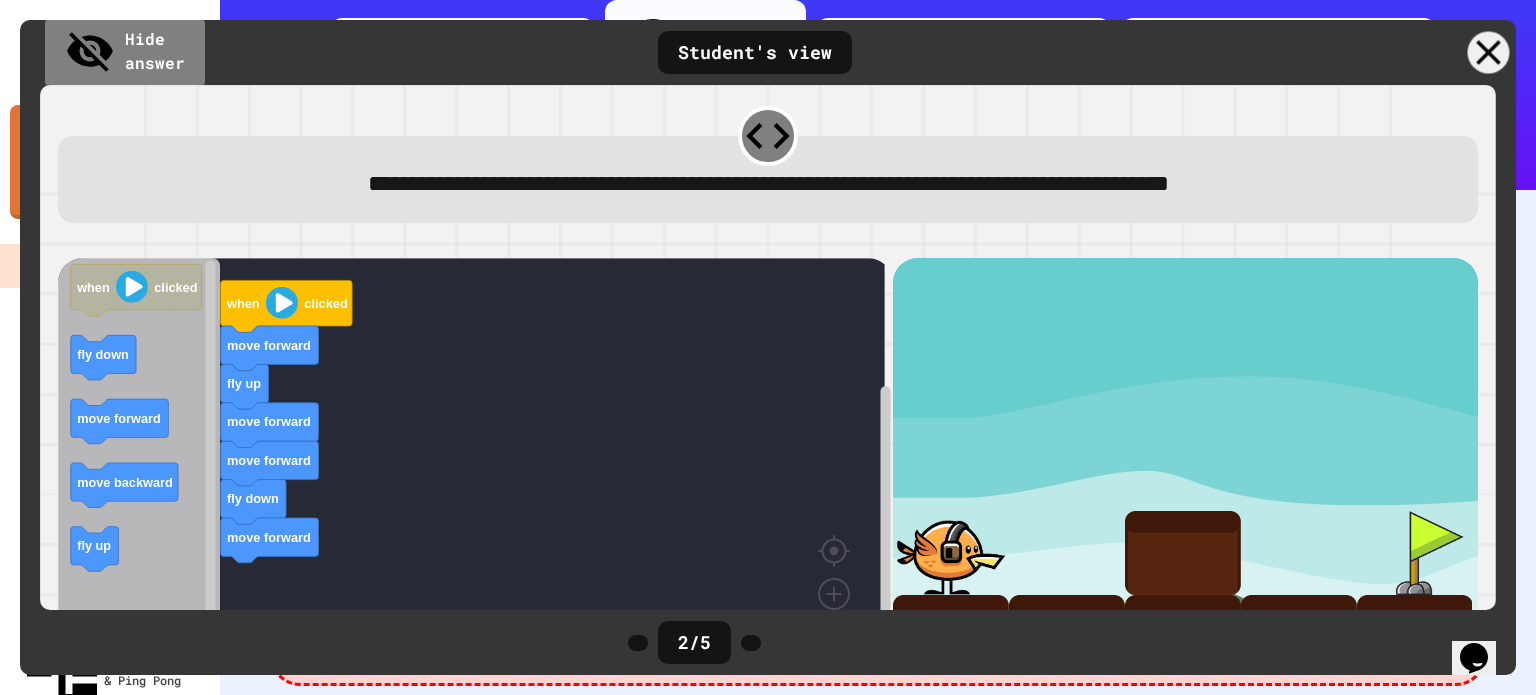 click 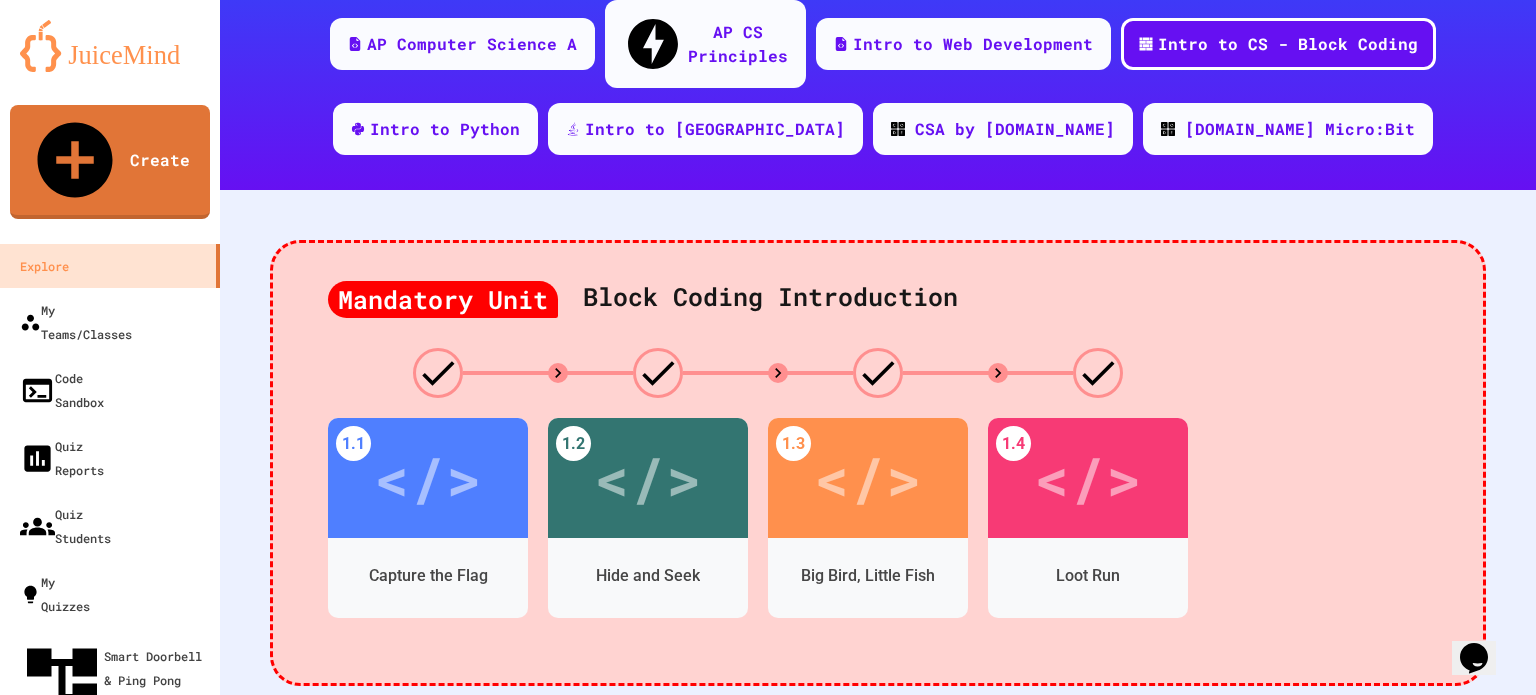 scroll, scrollTop: 510, scrollLeft: 0, axis: vertical 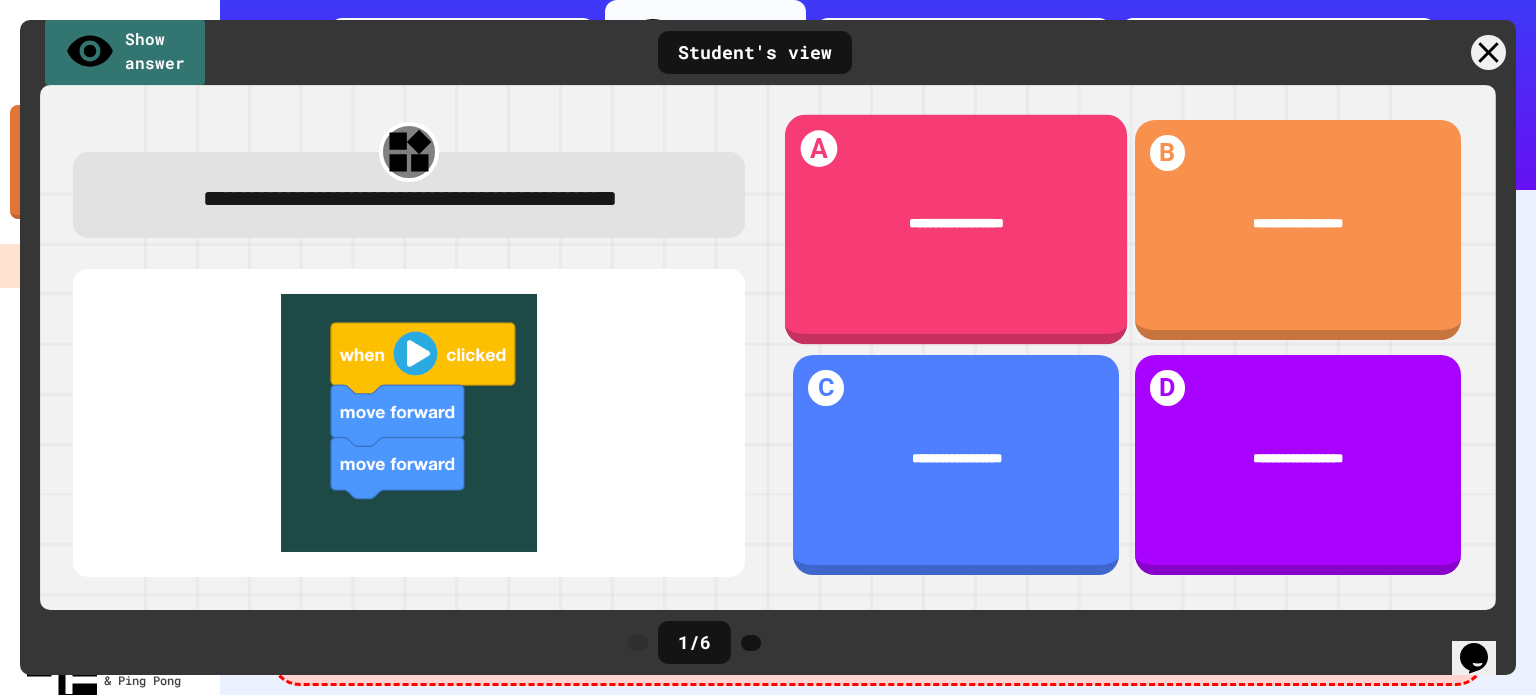 click on "**********" at bounding box center (957, 224) 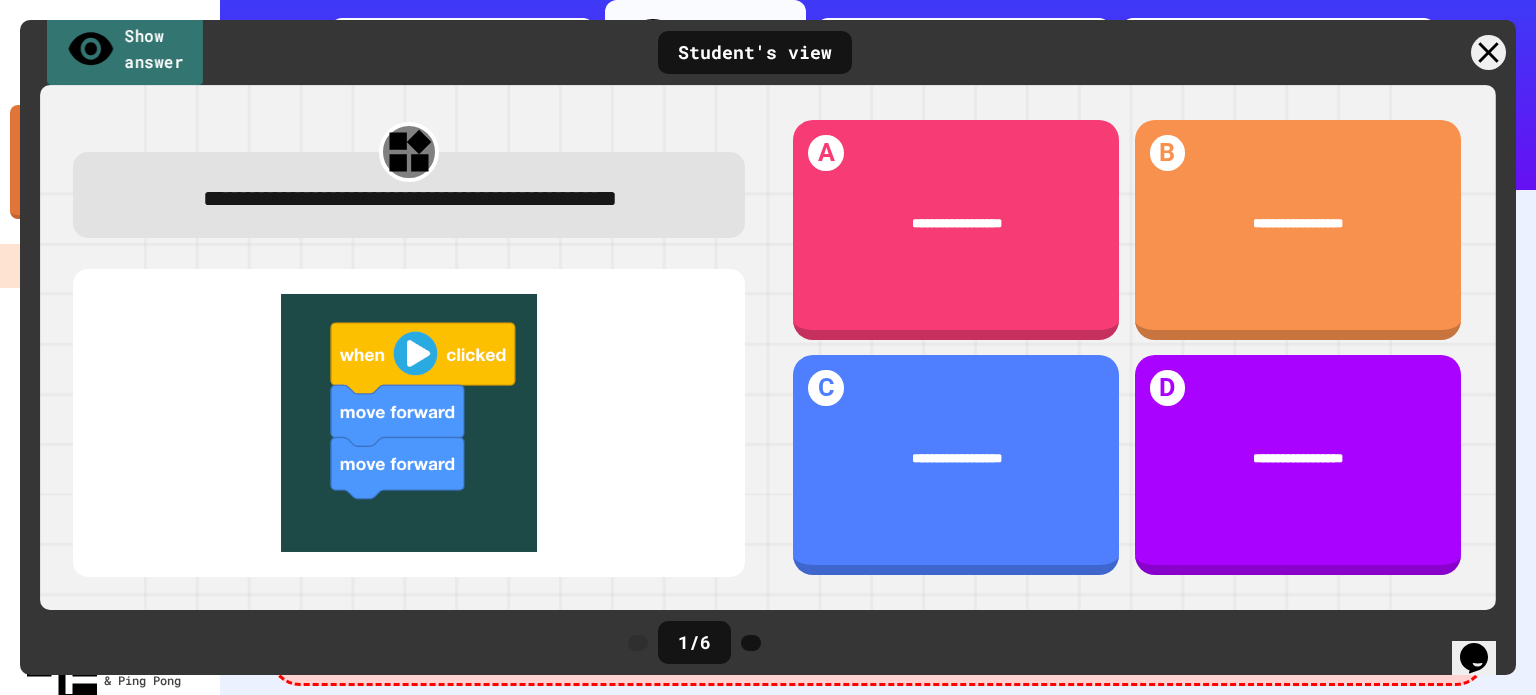 click on "Show answer" at bounding box center [125, 50] 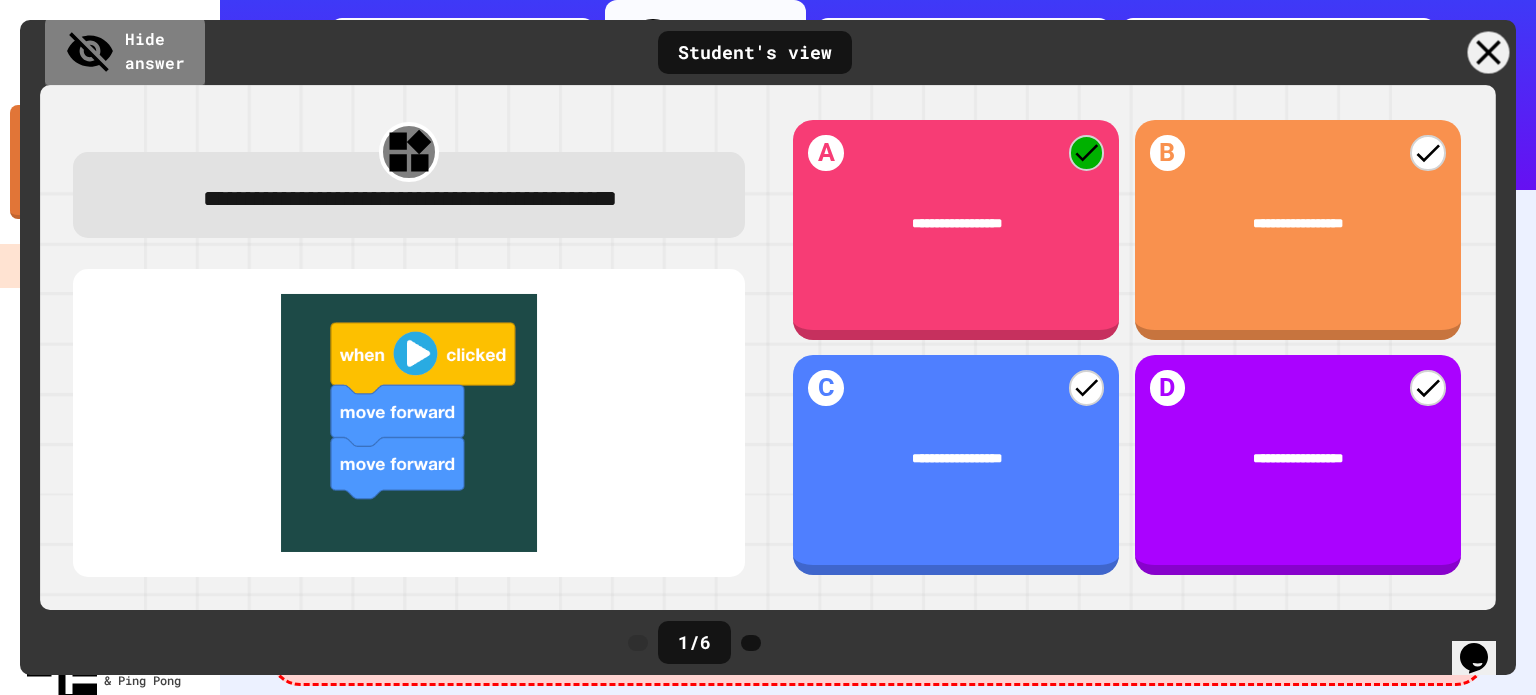 click 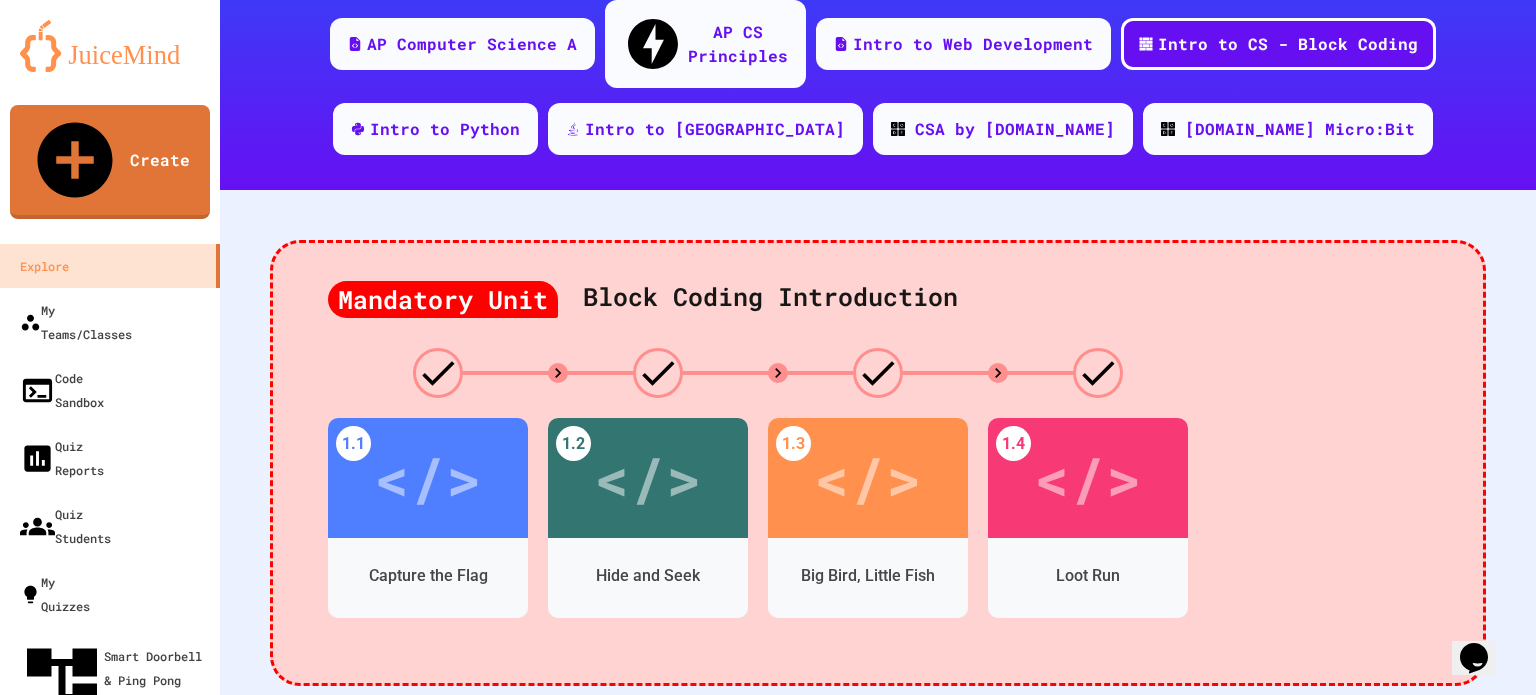scroll, scrollTop: 721, scrollLeft: 0, axis: vertical 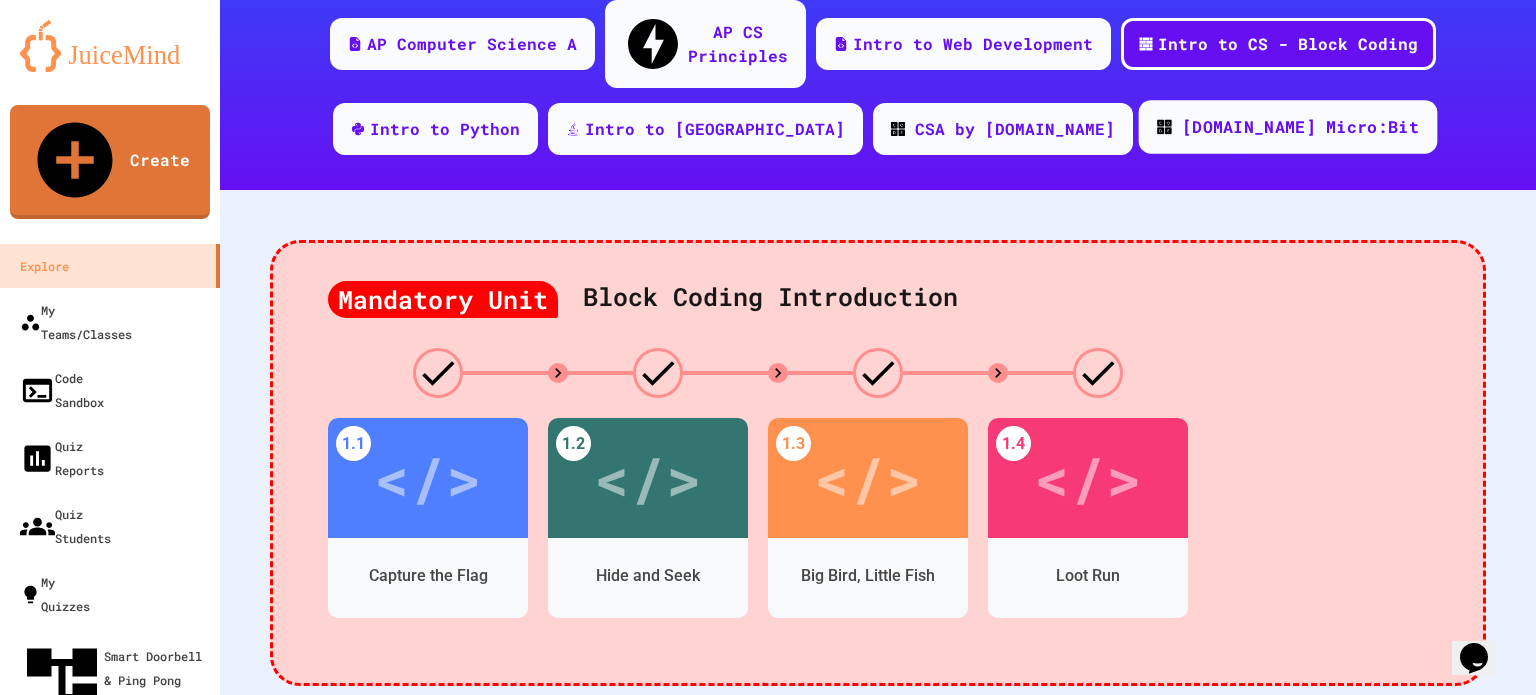 drag, startPoint x: 1224, startPoint y: 59, endPoint x: 1220, endPoint y: 71, distance: 12.649111 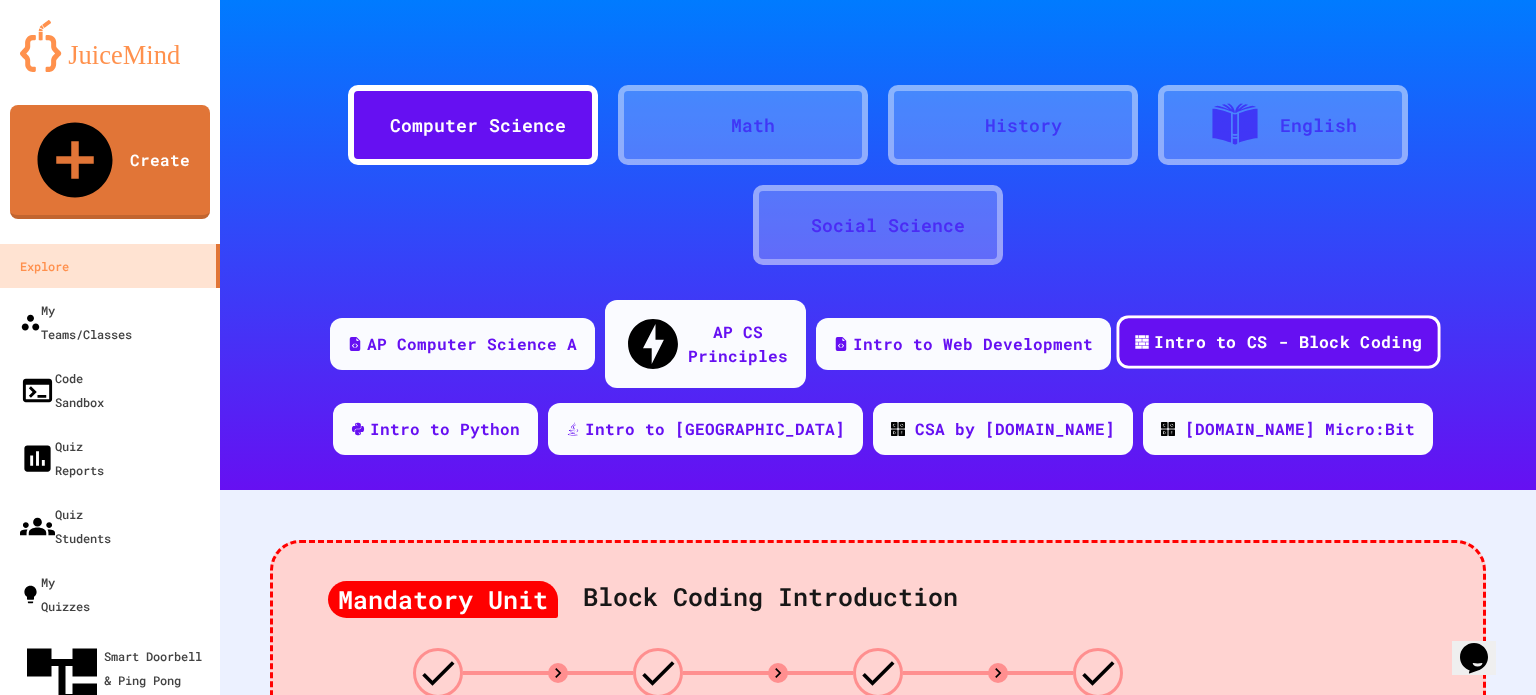 scroll, scrollTop: 0, scrollLeft: 0, axis: both 